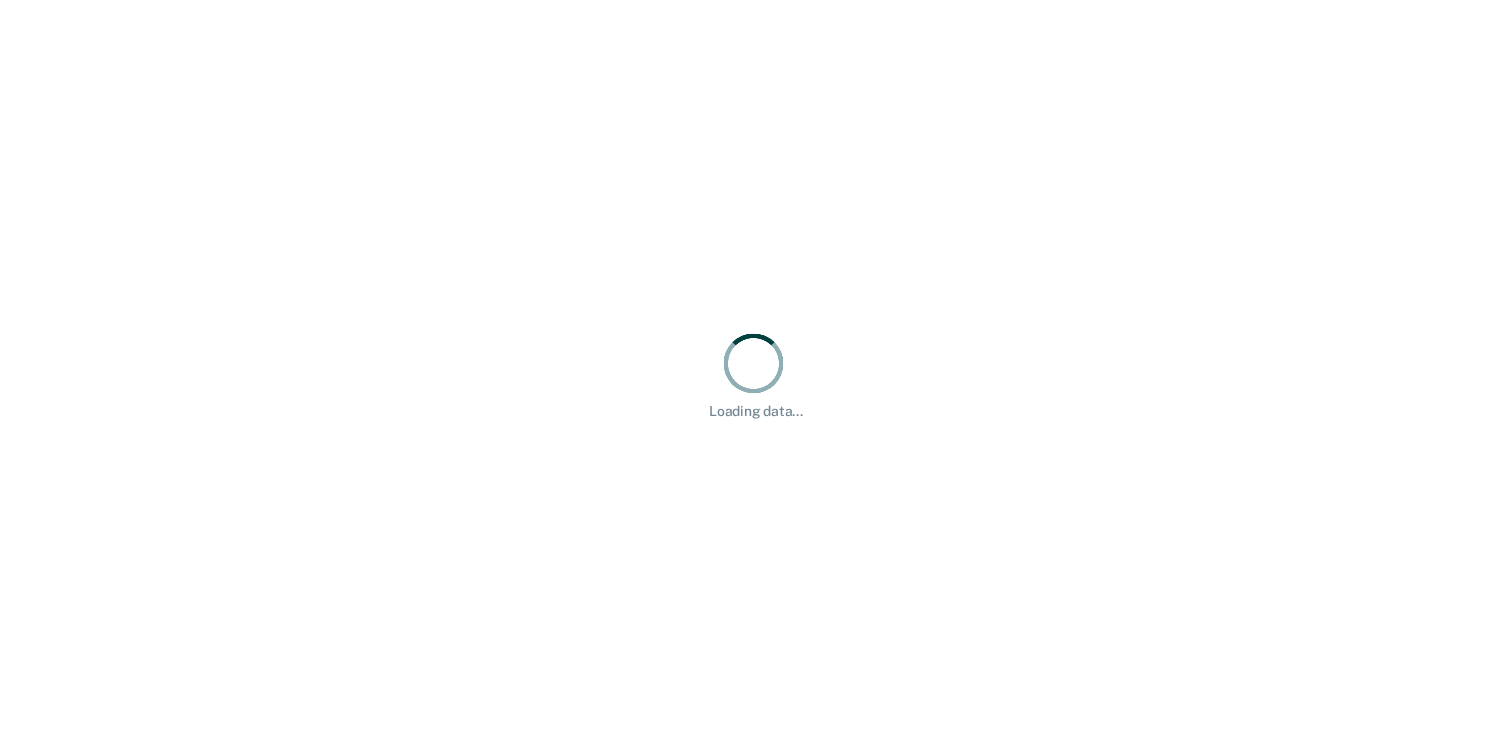 scroll, scrollTop: 0, scrollLeft: 0, axis: both 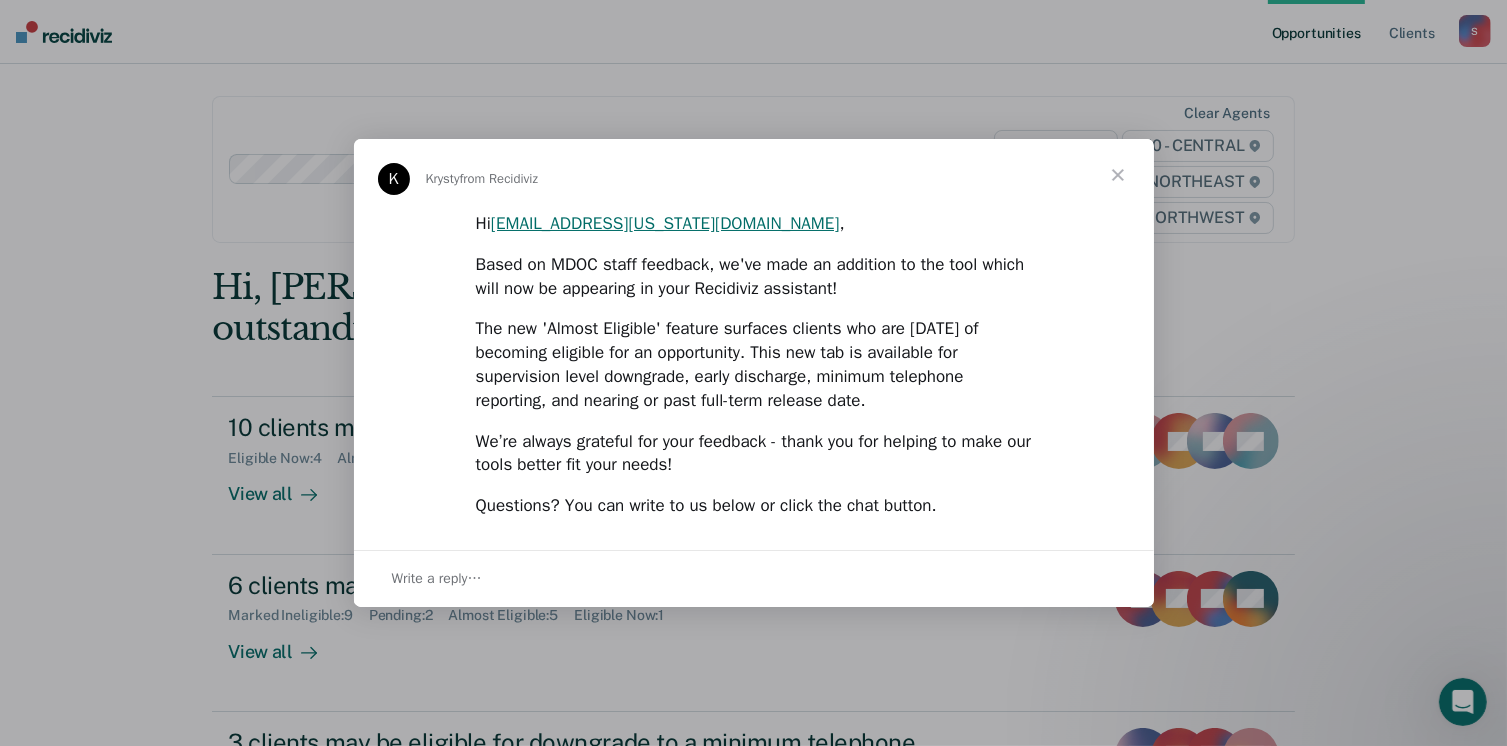 click at bounding box center [1118, 175] 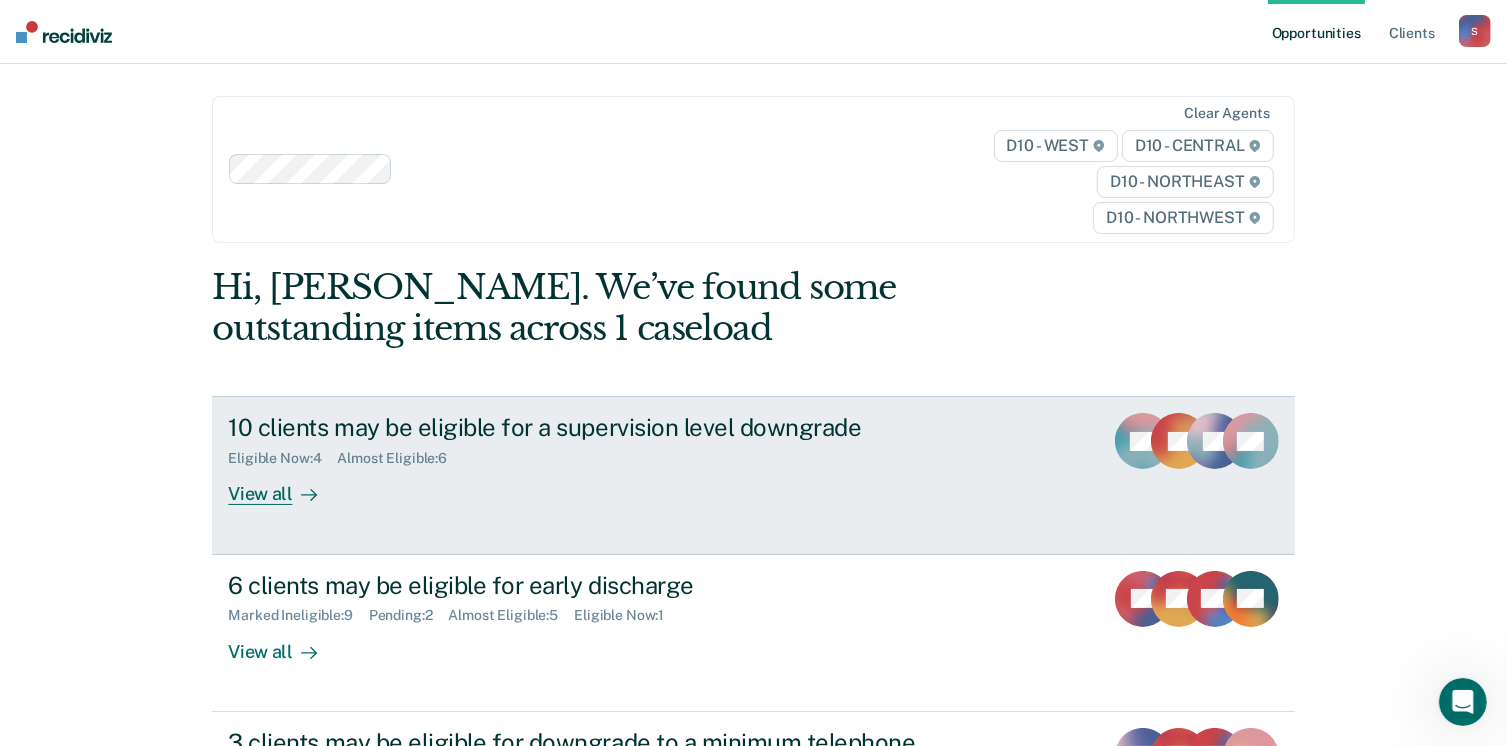 click on "10 clients may be eligible for a supervision level downgrade Eligible Now :  4 Almost Eligible :  6 View all" at bounding box center (603, 459) 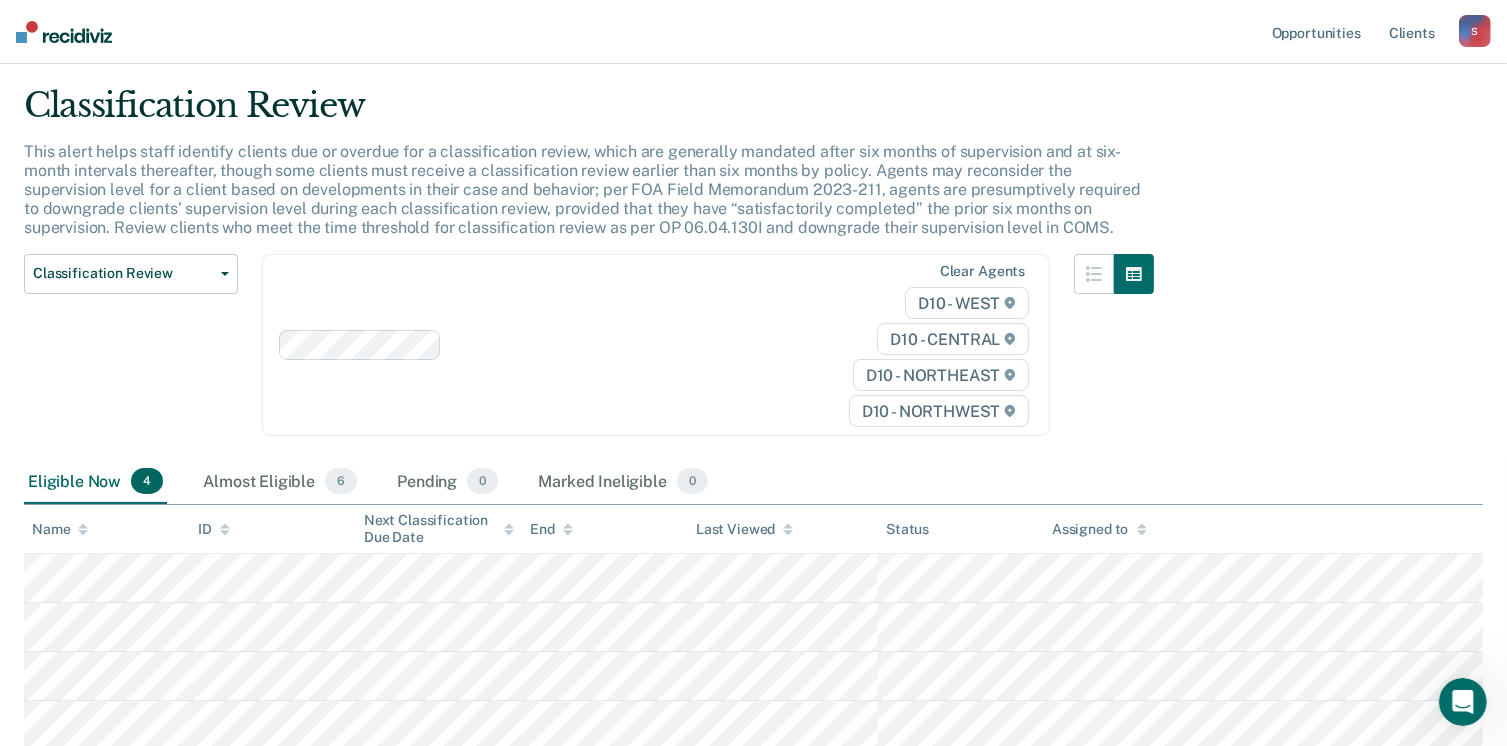 scroll, scrollTop: 198, scrollLeft: 0, axis: vertical 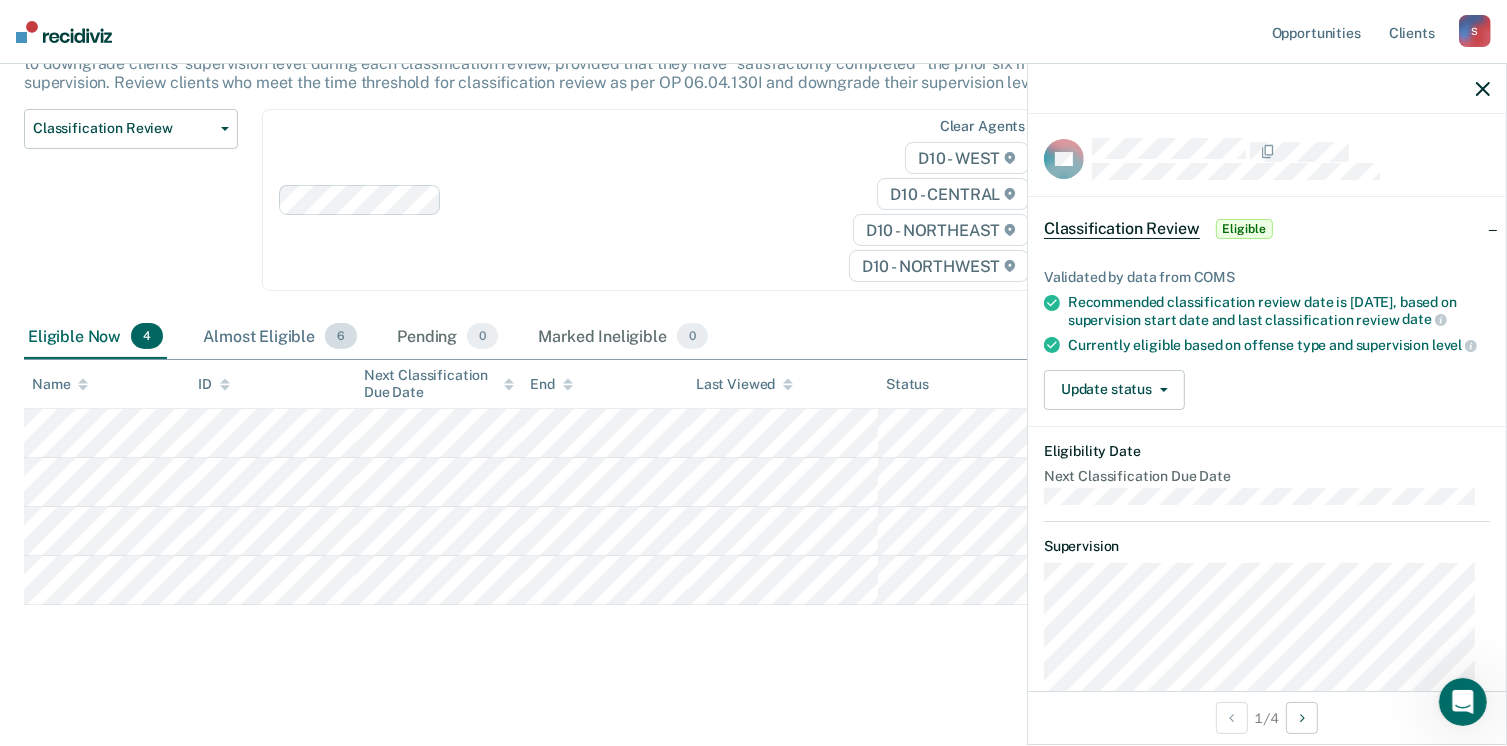 click on "Almost Eligible 6" at bounding box center [280, 337] 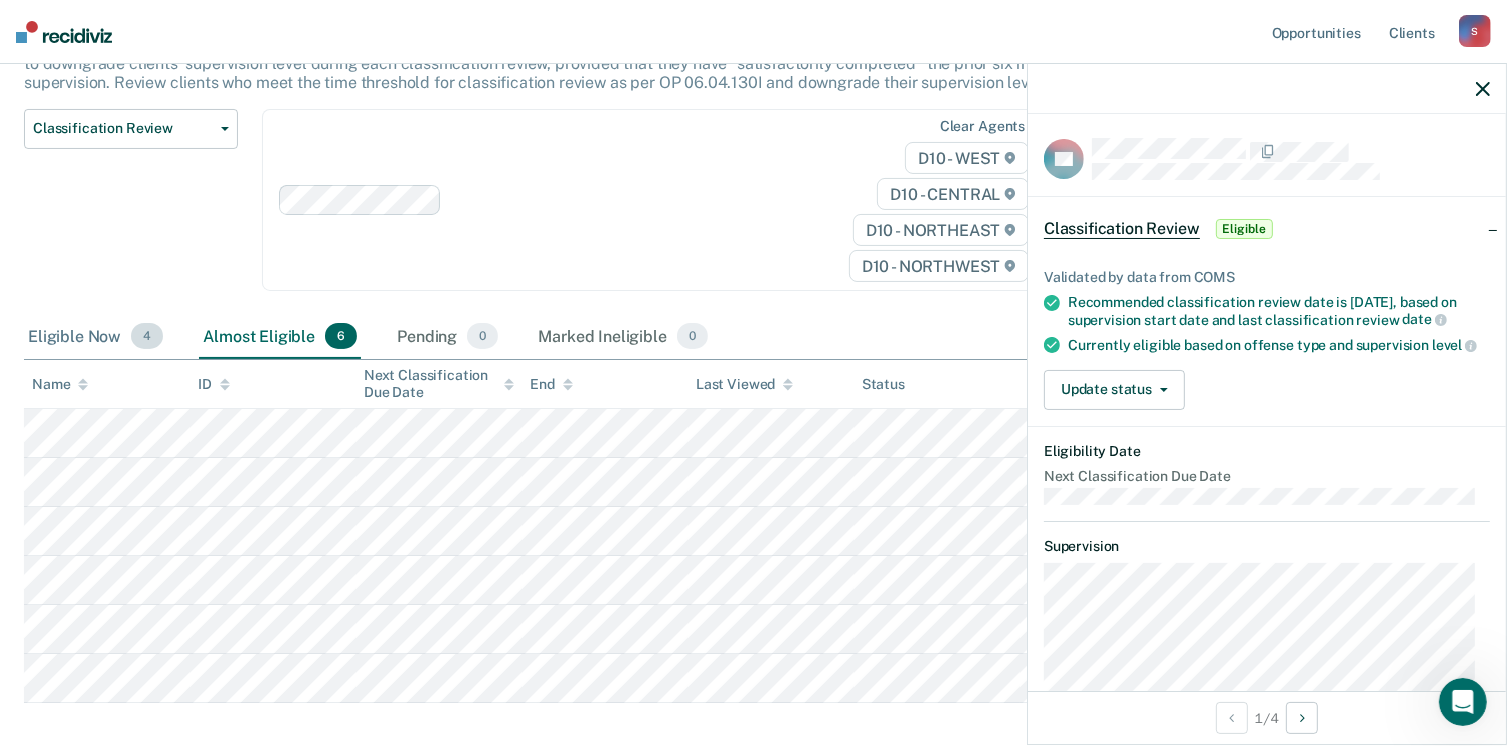 click on "Eligible Now 4" at bounding box center (95, 337) 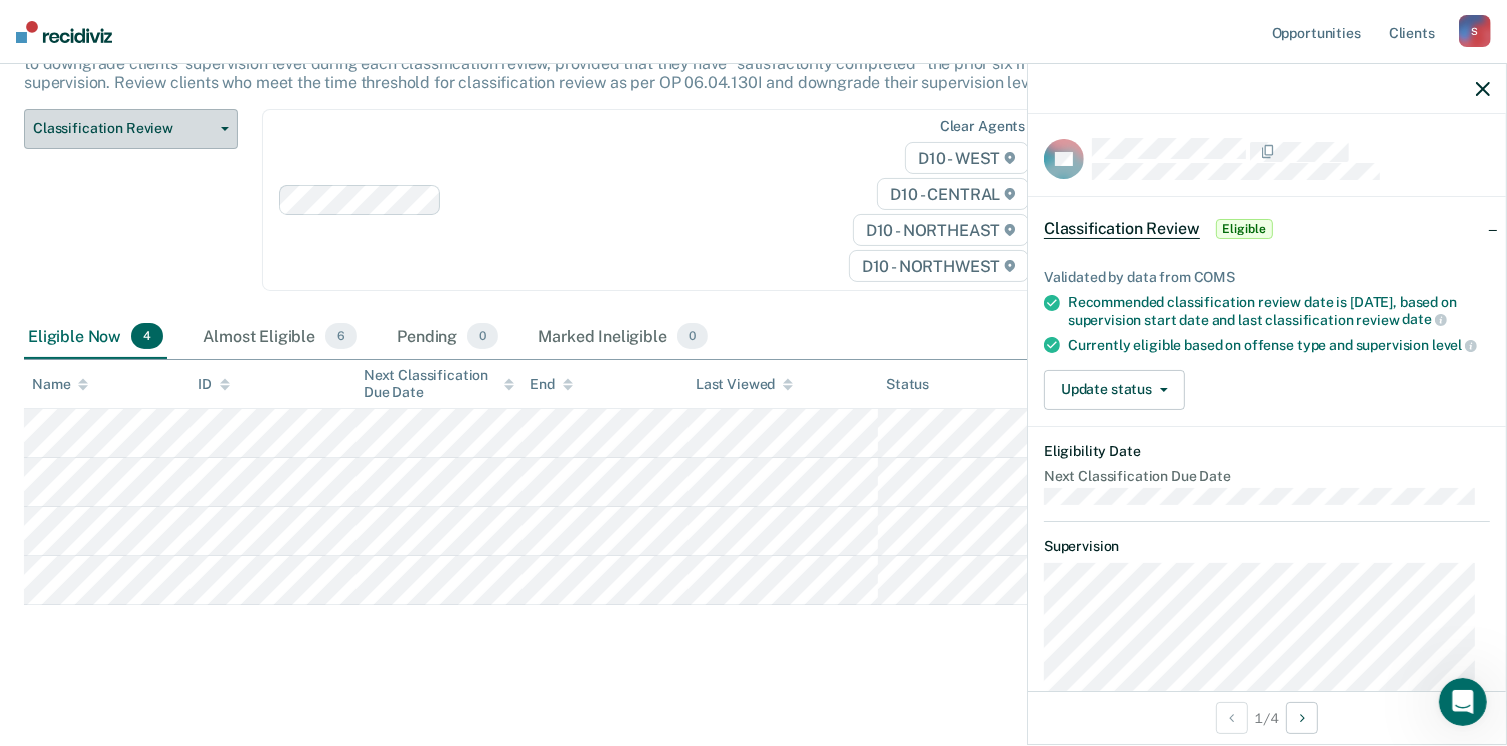 click on "Classification Review" at bounding box center (131, 129) 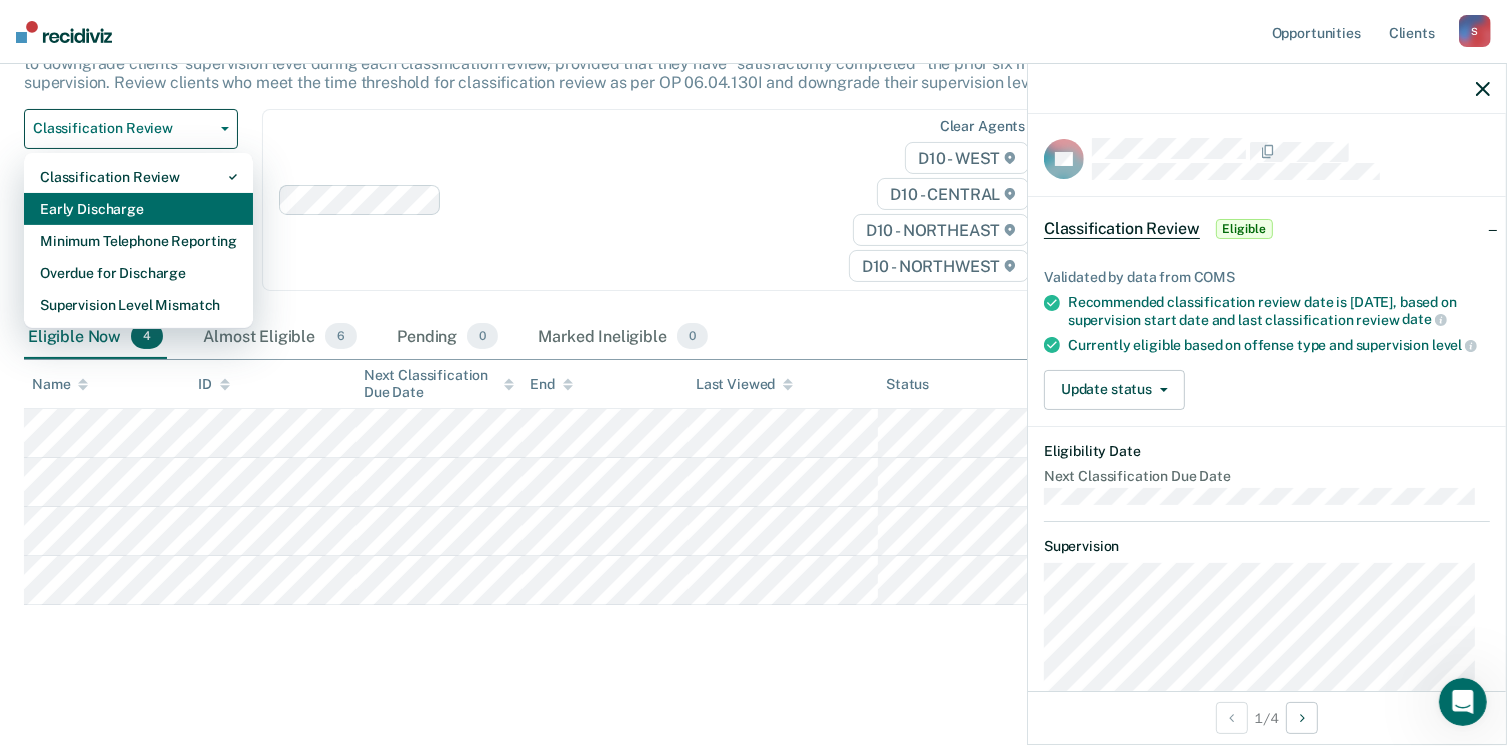 click on "Early Discharge" at bounding box center [138, 209] 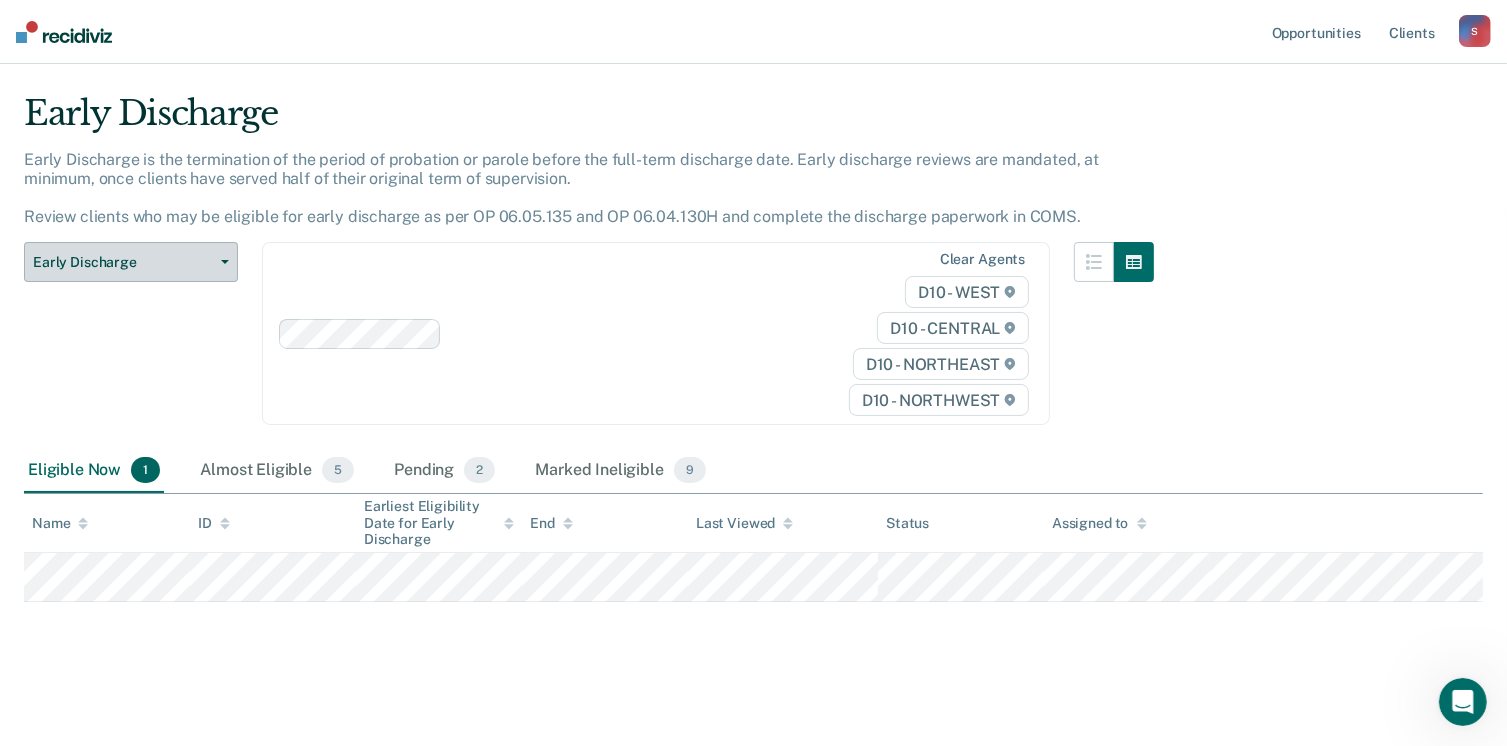 scroll, scrollTop: 0, scrollLeft: 0, axis: both 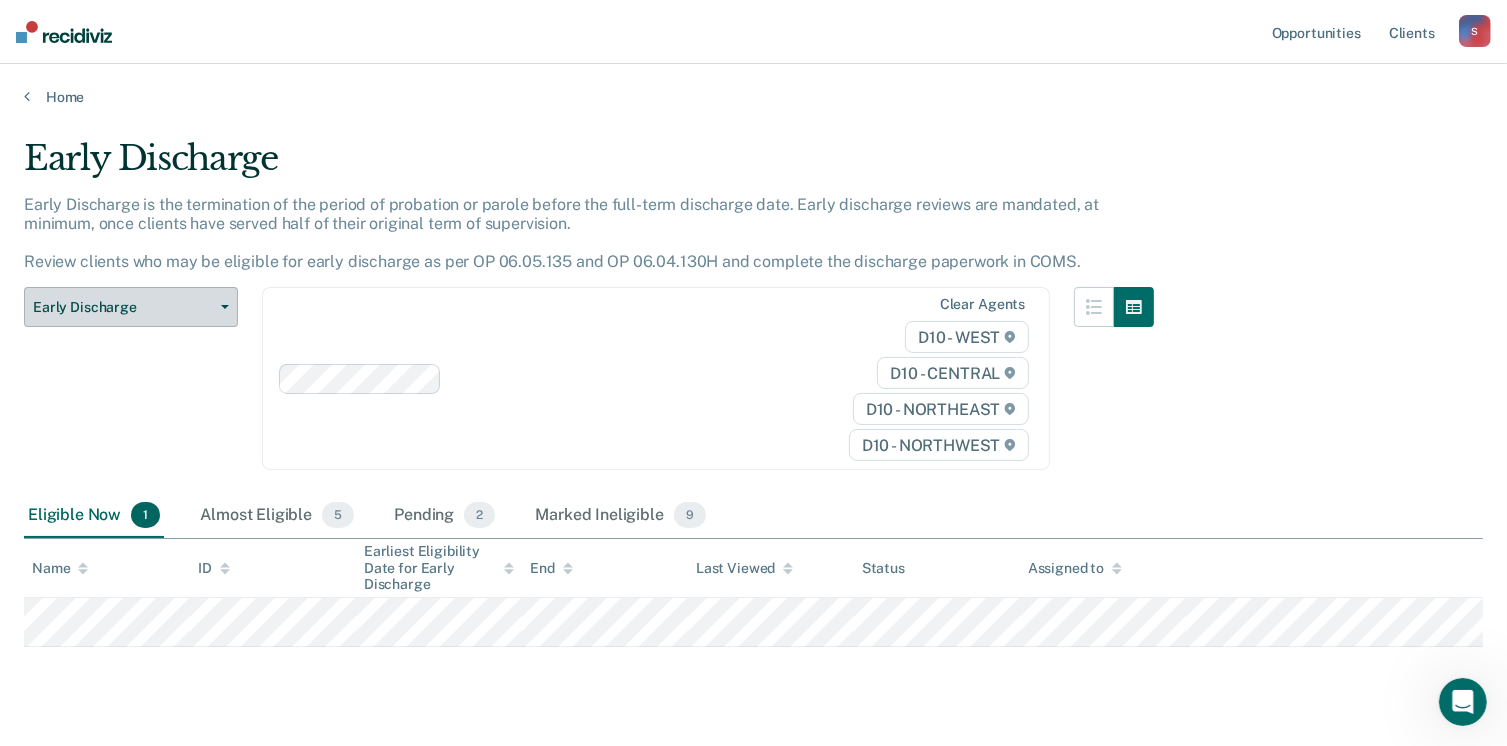 click on "Early Discharge" at bounding box center (123, 307) 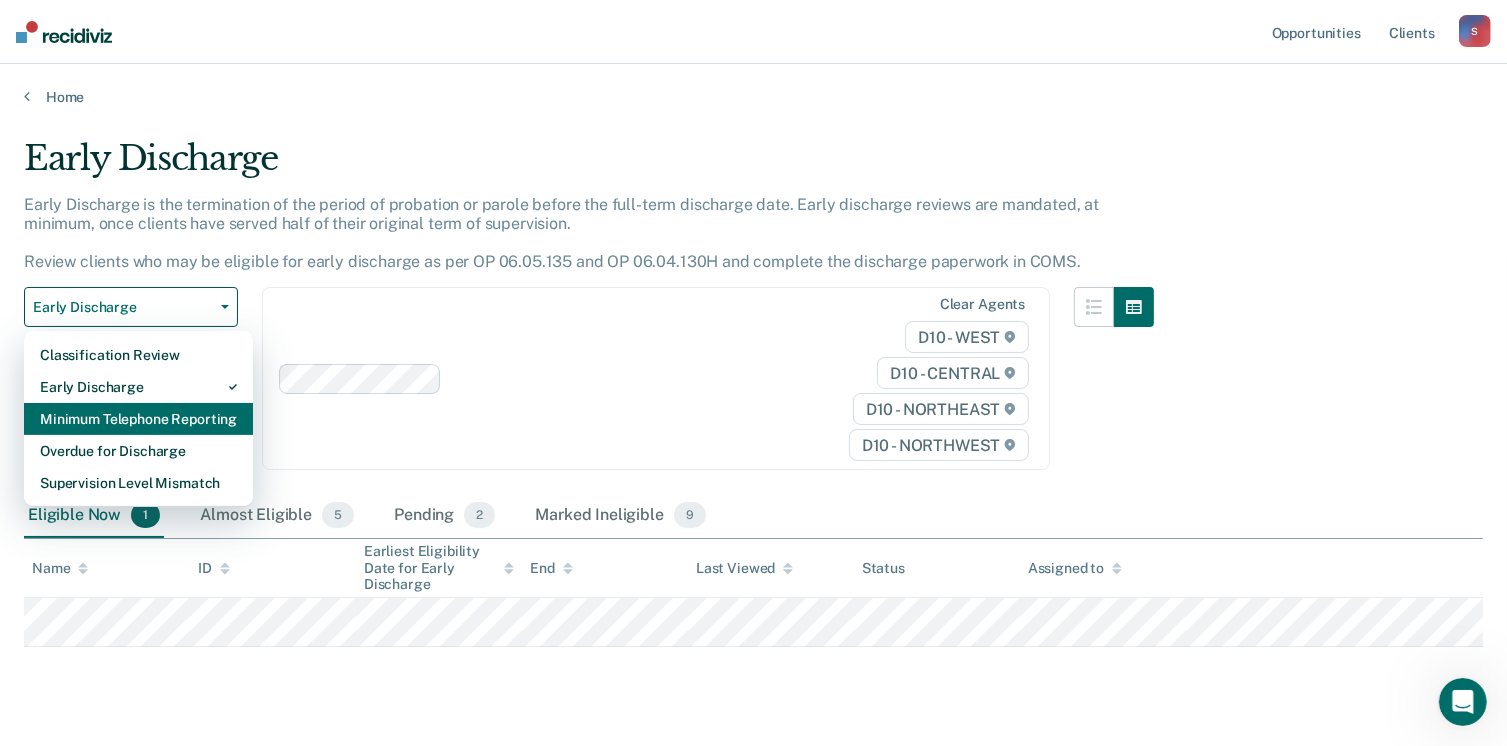 click on "Minimum Telephone Reporting" at bounding box center (138, 419) 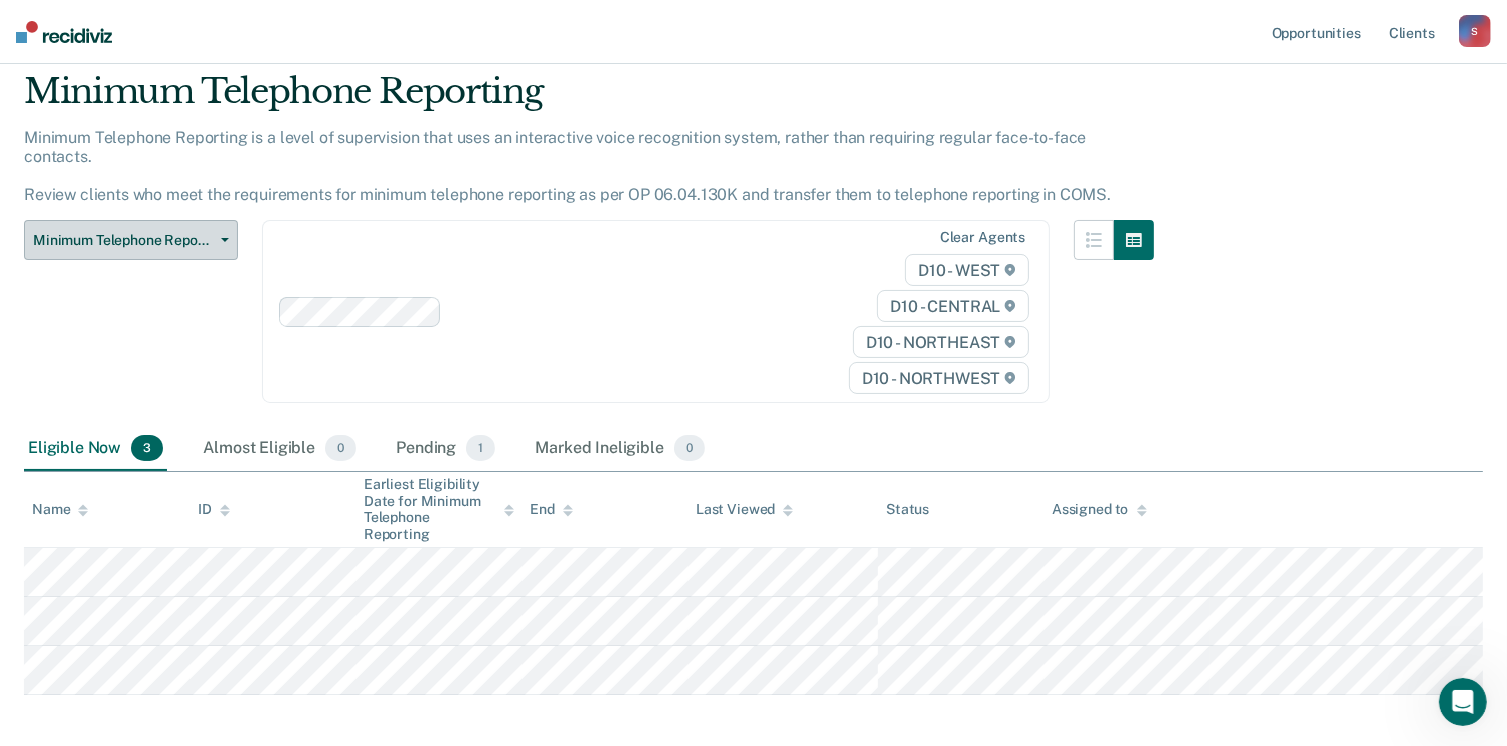 scroll, scrollTop: 138, scrollLeft: 0, axis: vertical 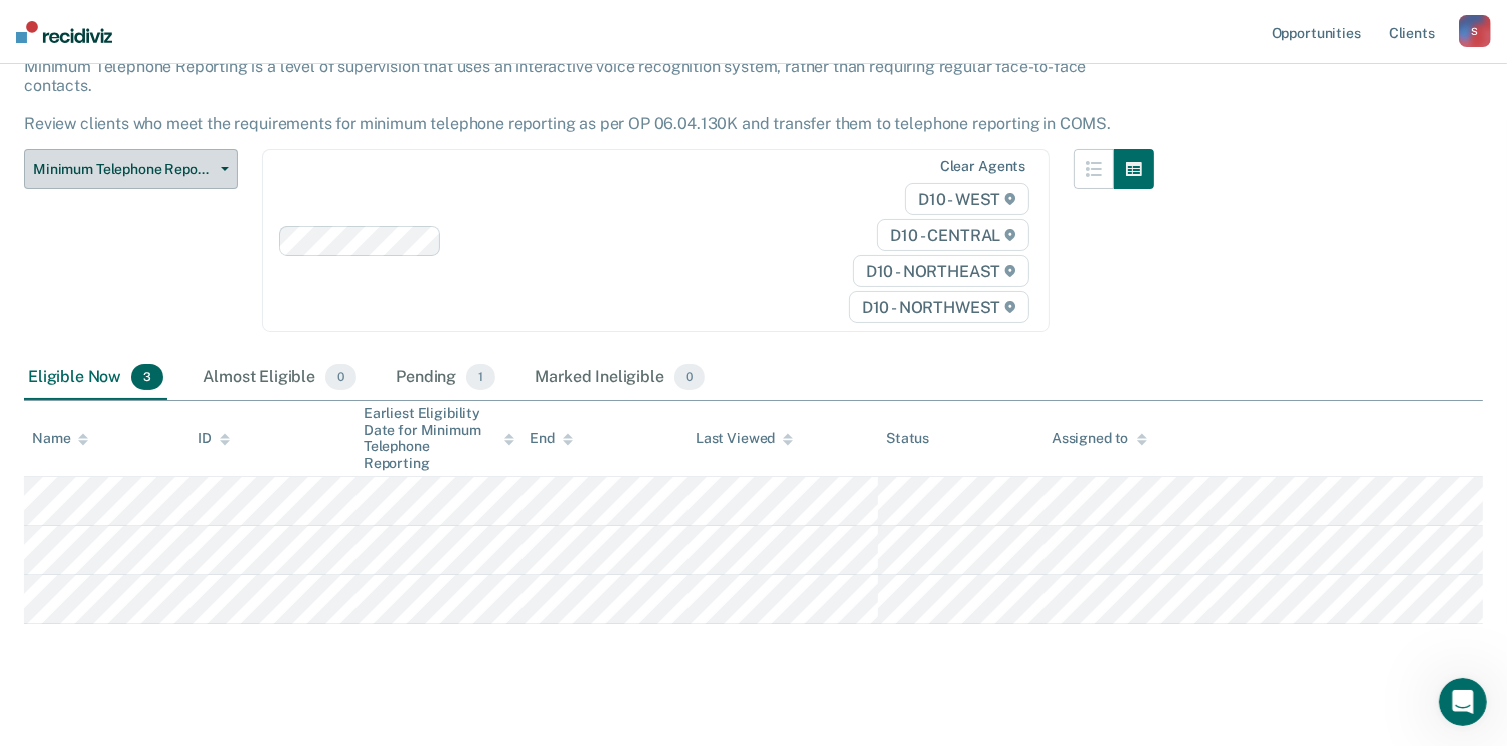 click on "Minimum Telephone Reporting" at bounding box center [123, 169] 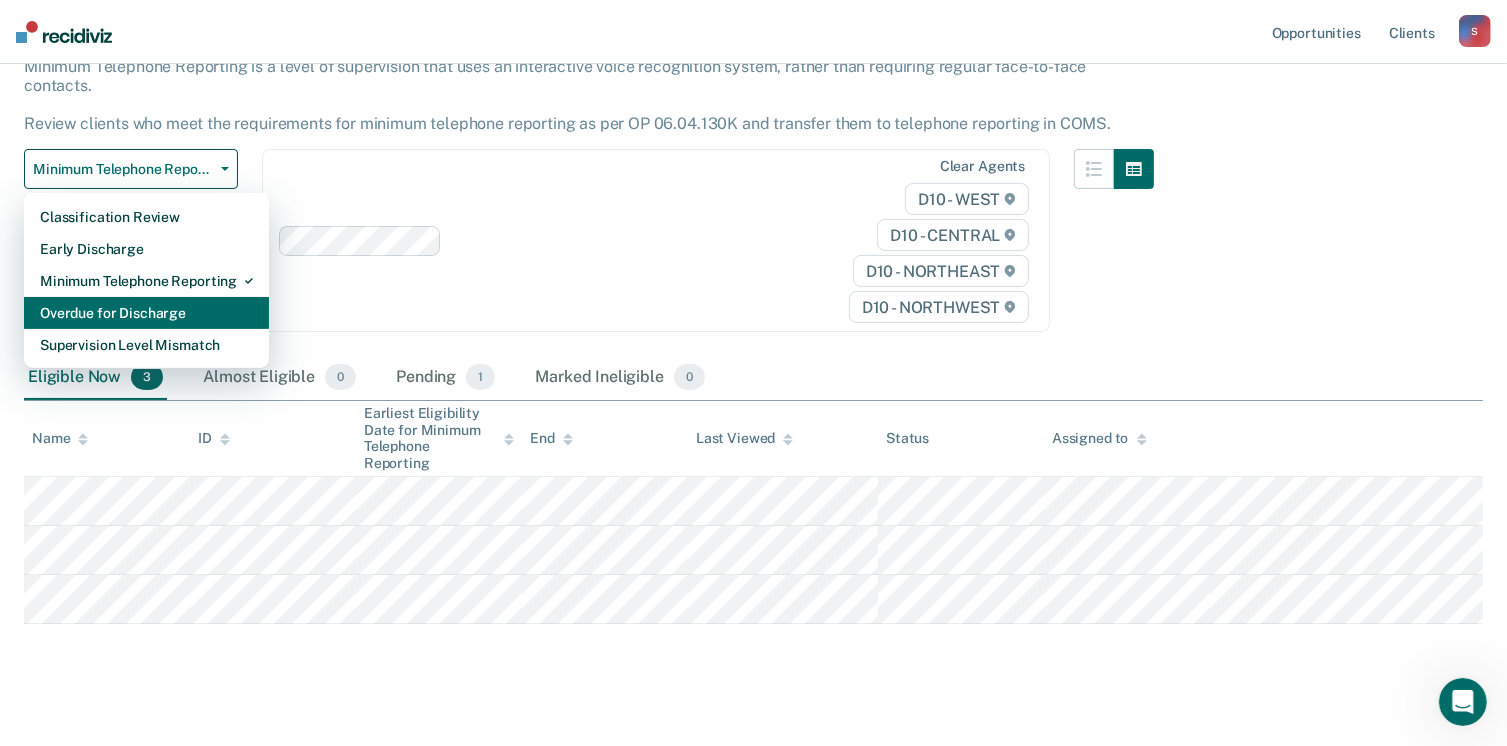 click on "Overdue for Discharge" at bounding box center (146, 313) 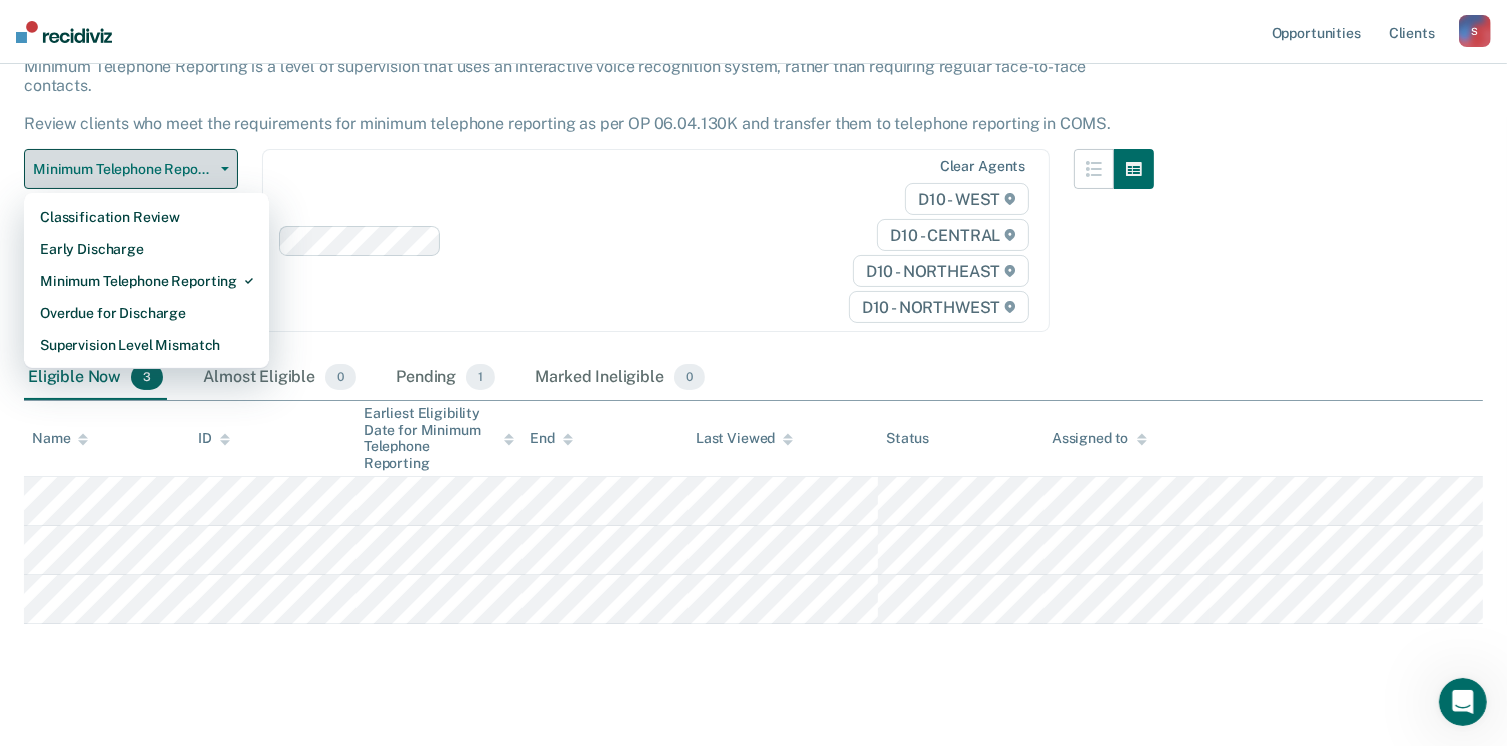 scroll, scrollTop: 0, scrollLeft: 0, axis: both 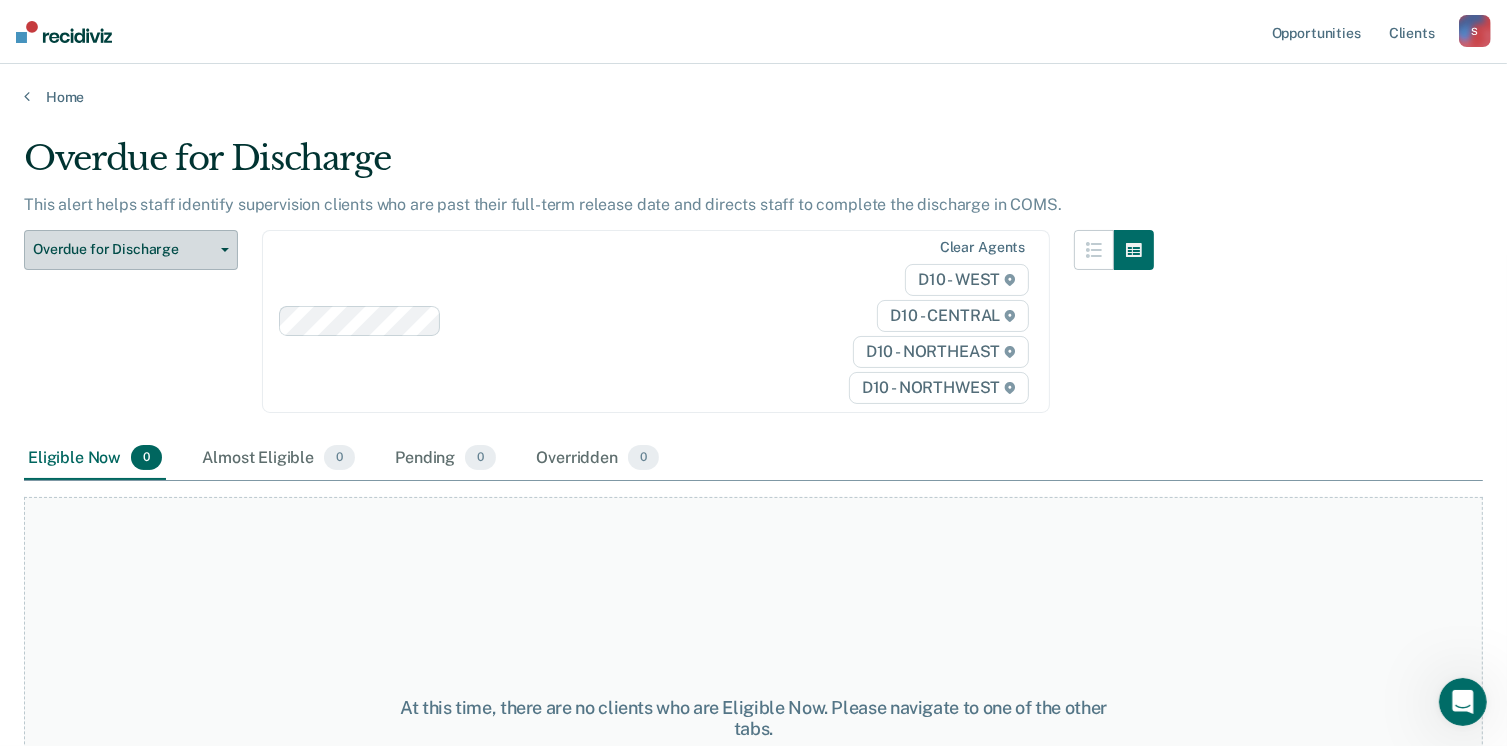 click on "Overdue for Discharge" at bounding box center (123, 249) 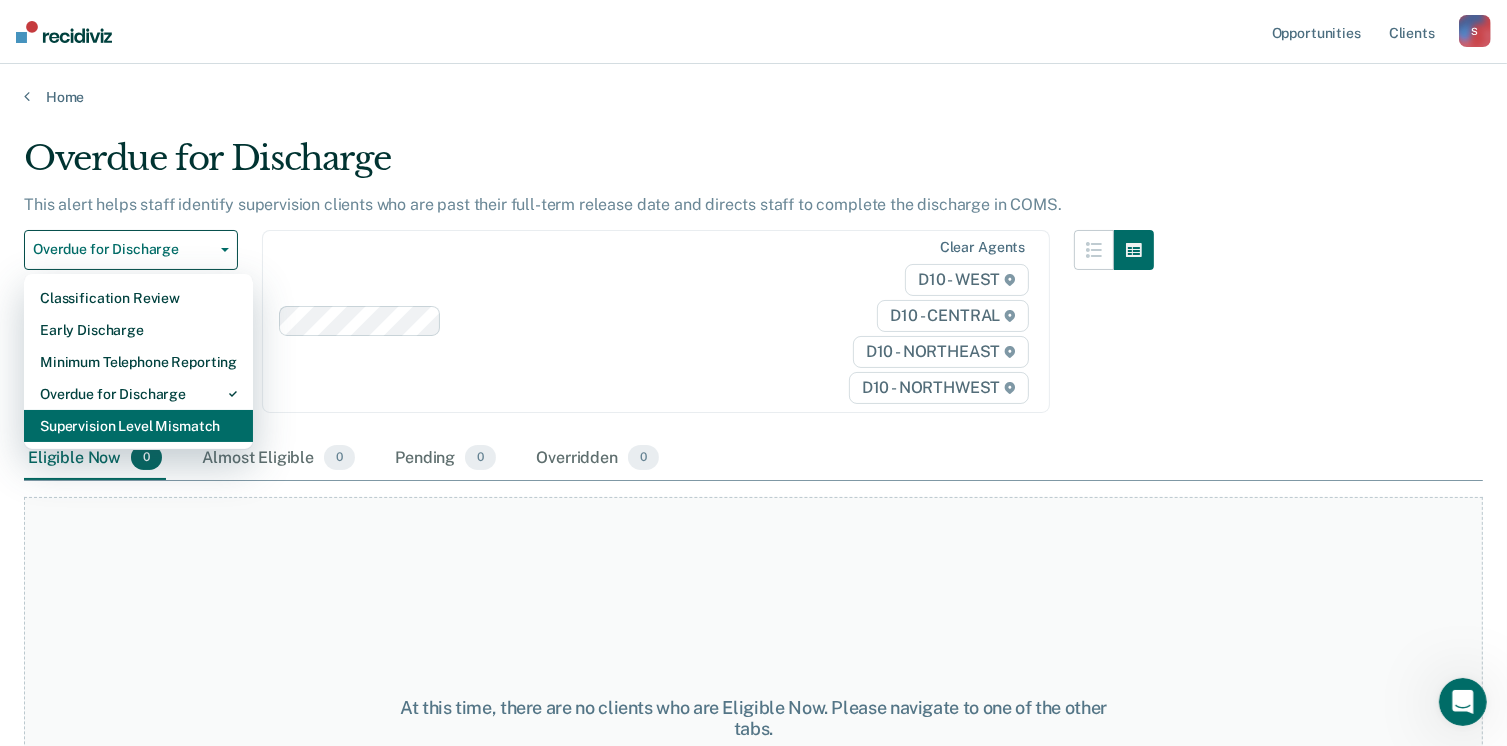 click on "Supervision Level Mismatch" at bounding box center (138, 426) 